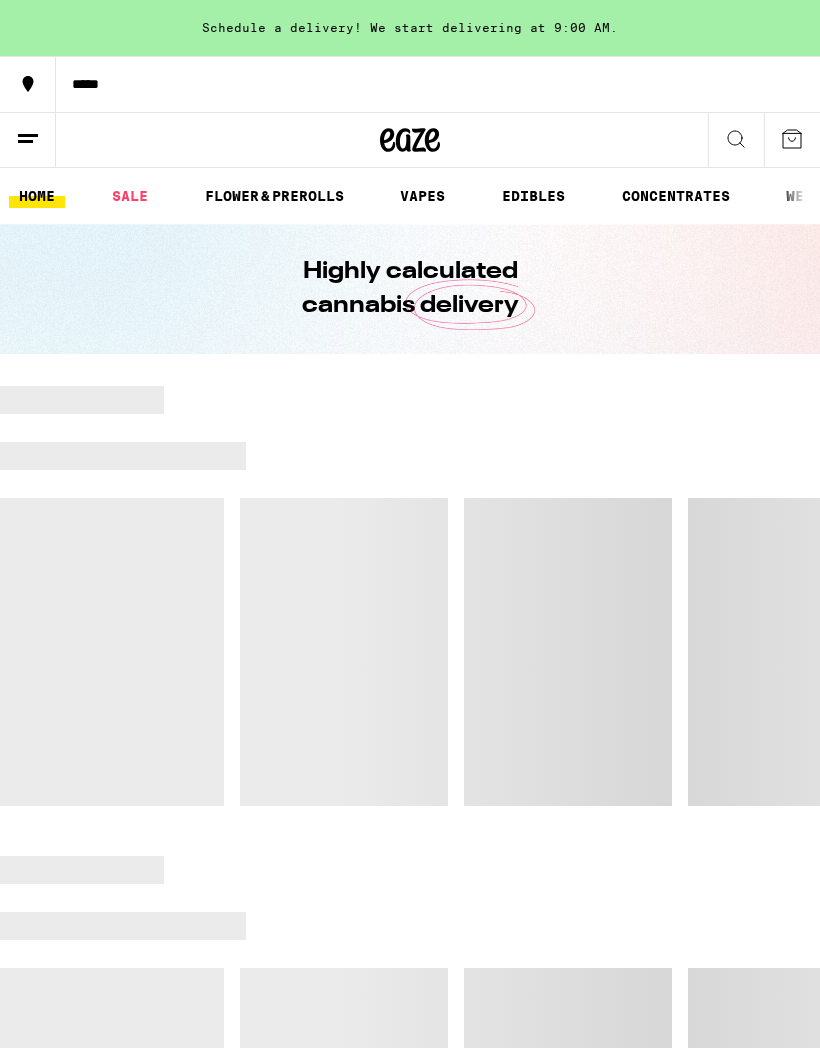 scroll, scrollTop: 0, scrollLeft: 0, axis: both 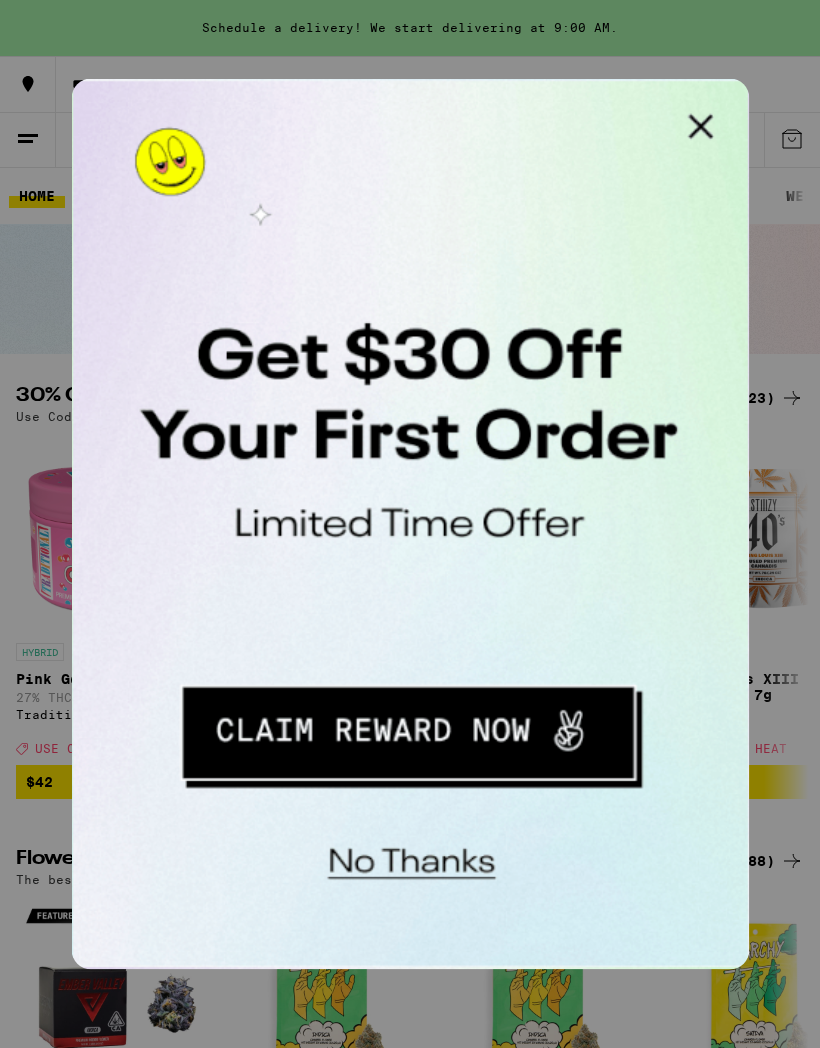 click at bounding box center (325, 99) 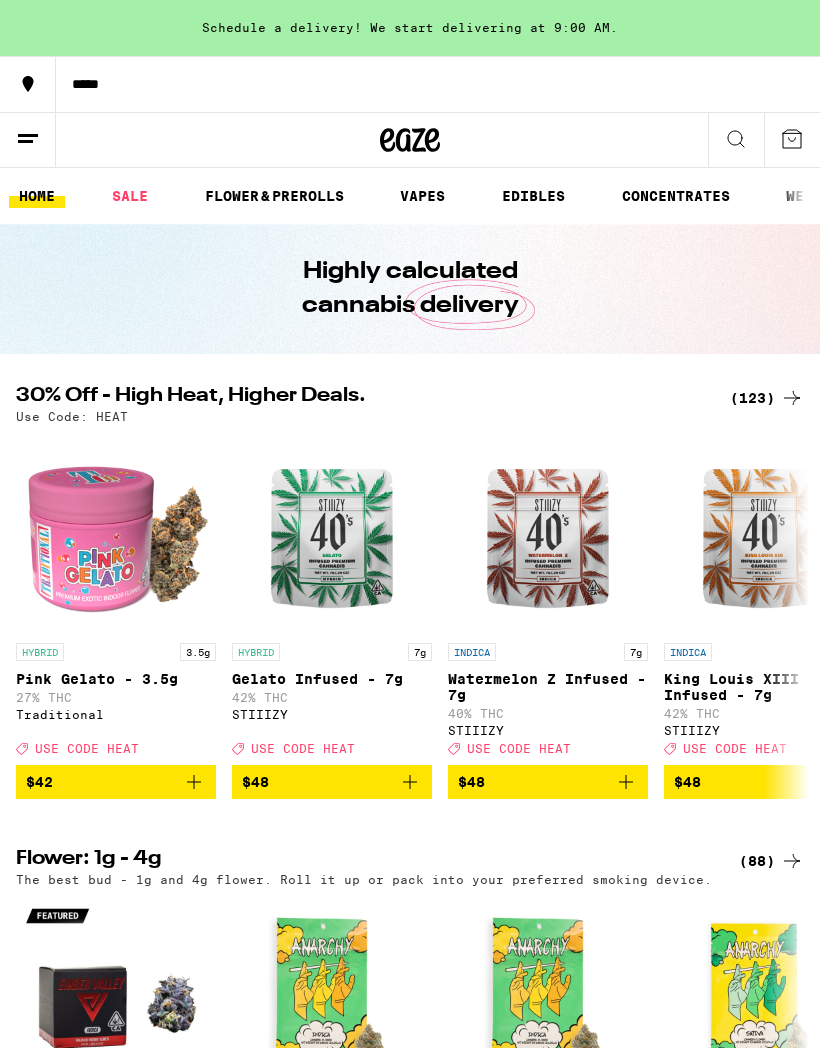 scroll, scrollTop: 0, scrollLeft: 0, axis: both 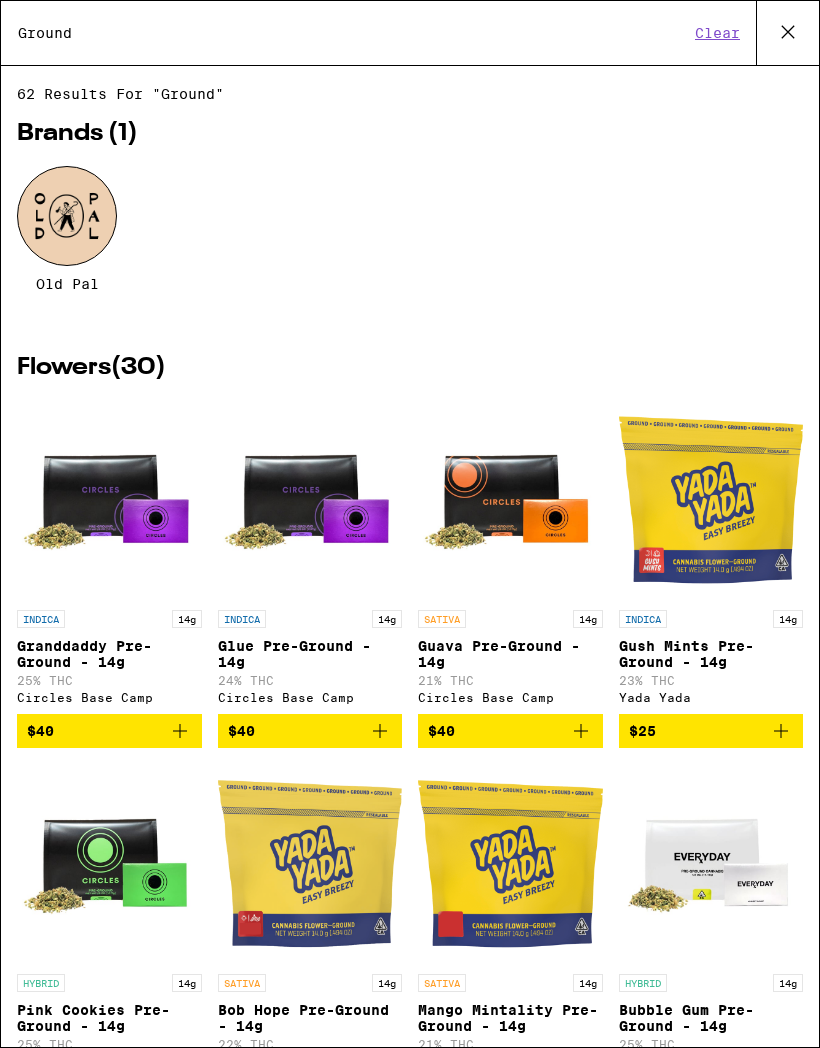type on "Ground" 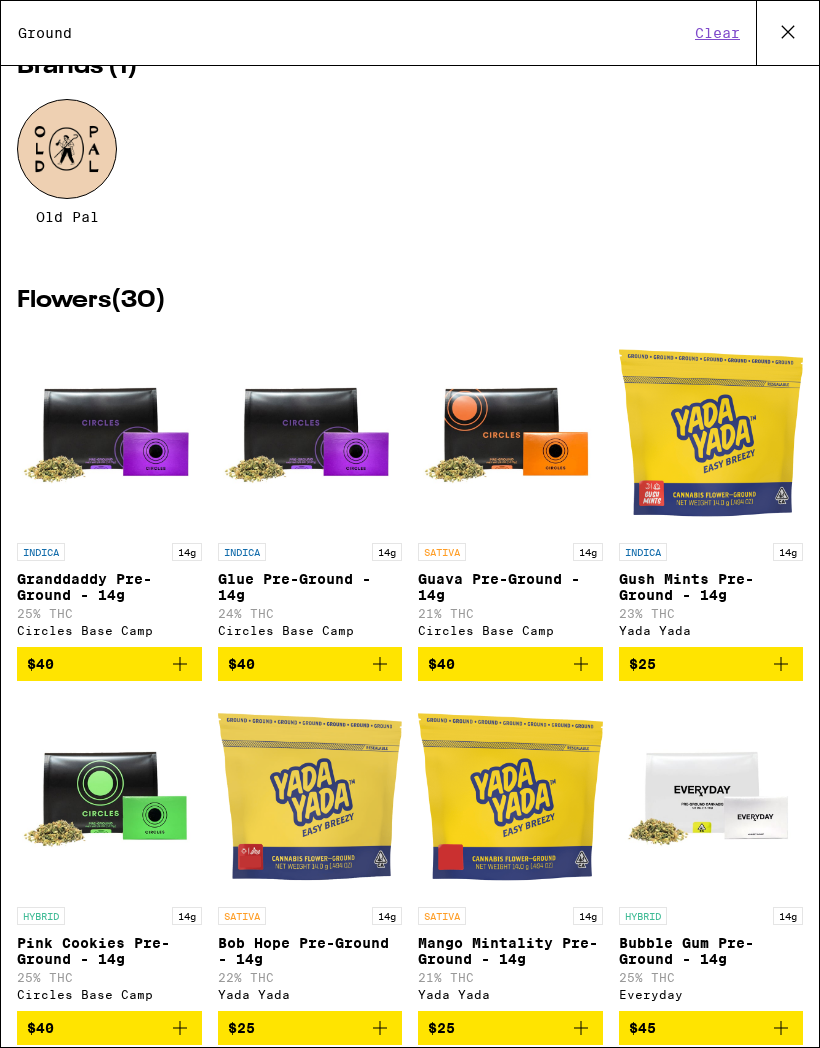 scroll, scrollTop: 0, scrollLeft: 0, axis: both 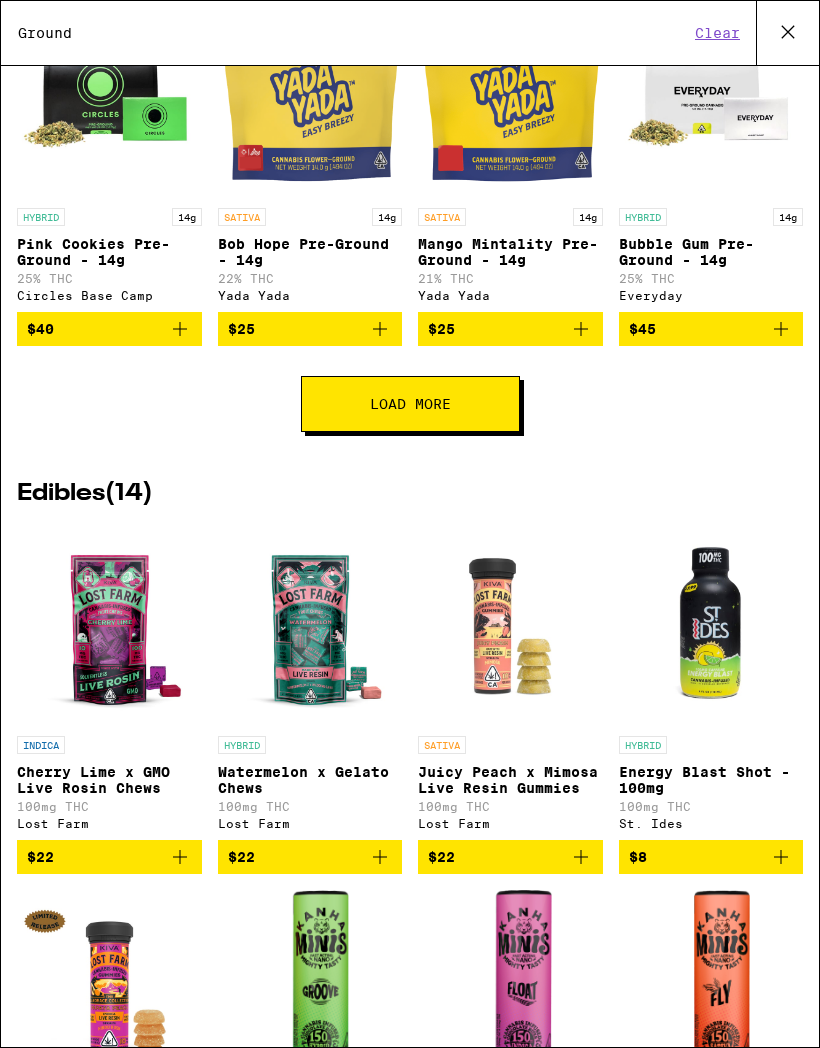 click on "Load More" at bounding box center [410, 404] 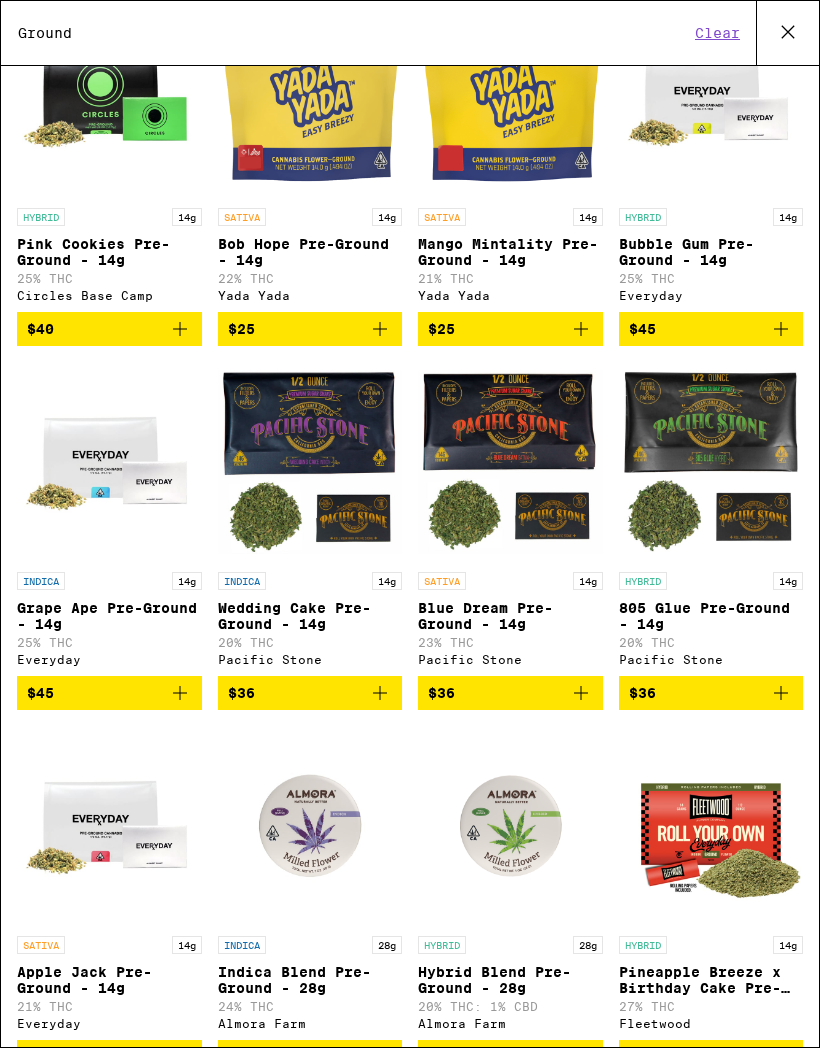 click 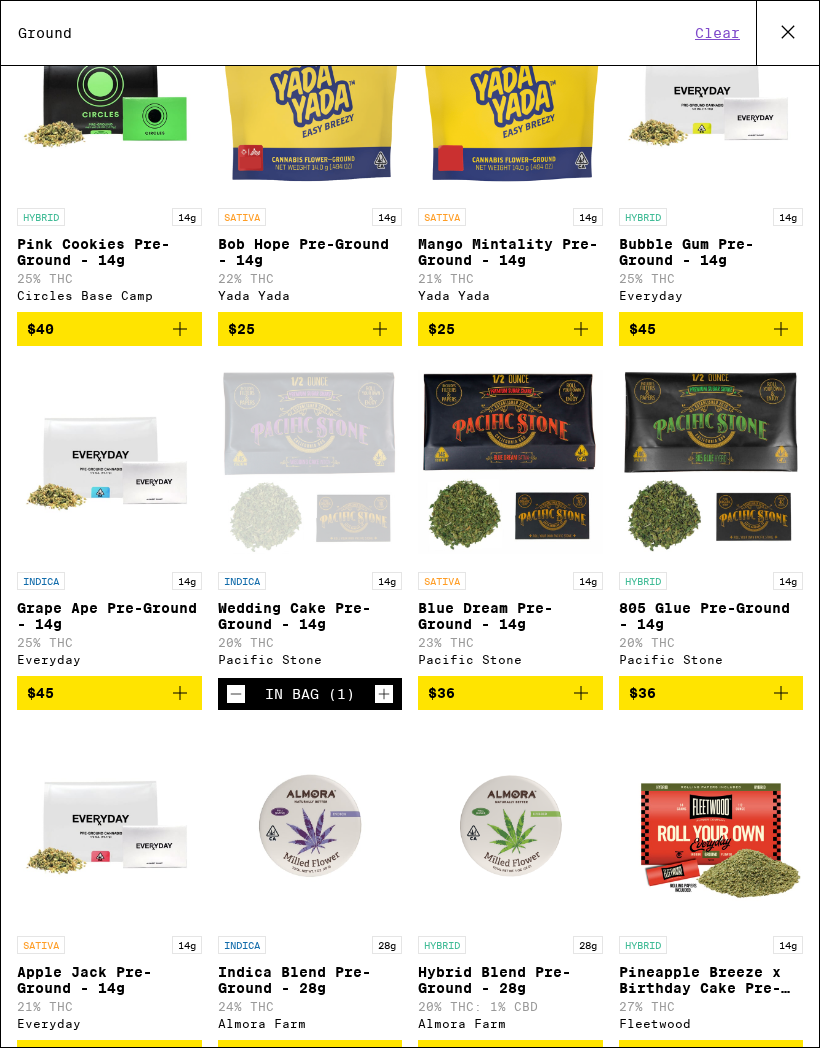 click on "$36" at bounding box center (510, 693) 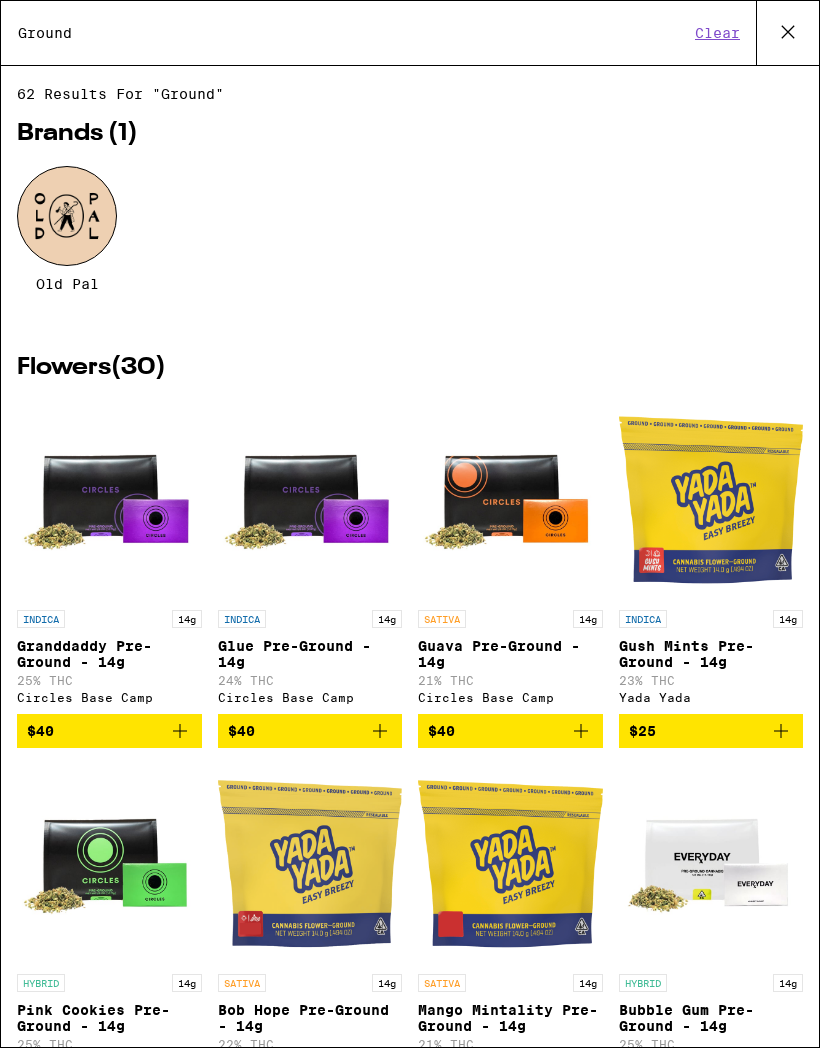 scroll, scrollTop: 0, scrollLeft: 0, axis: both 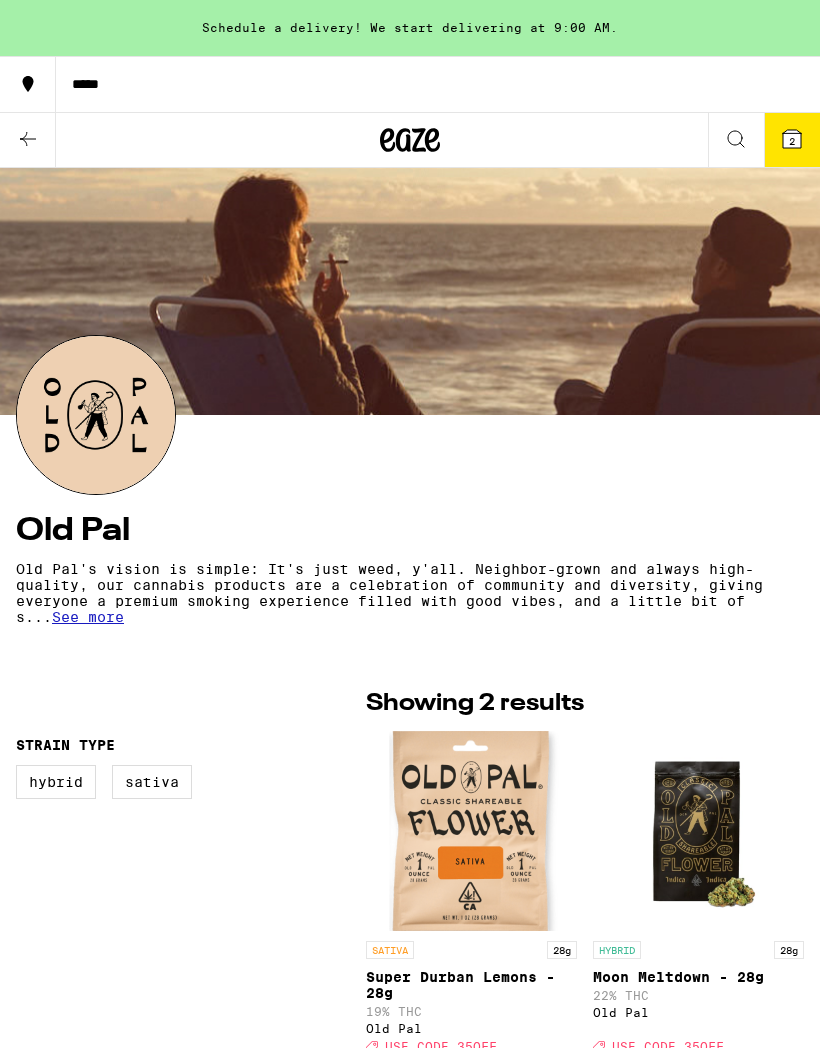 click 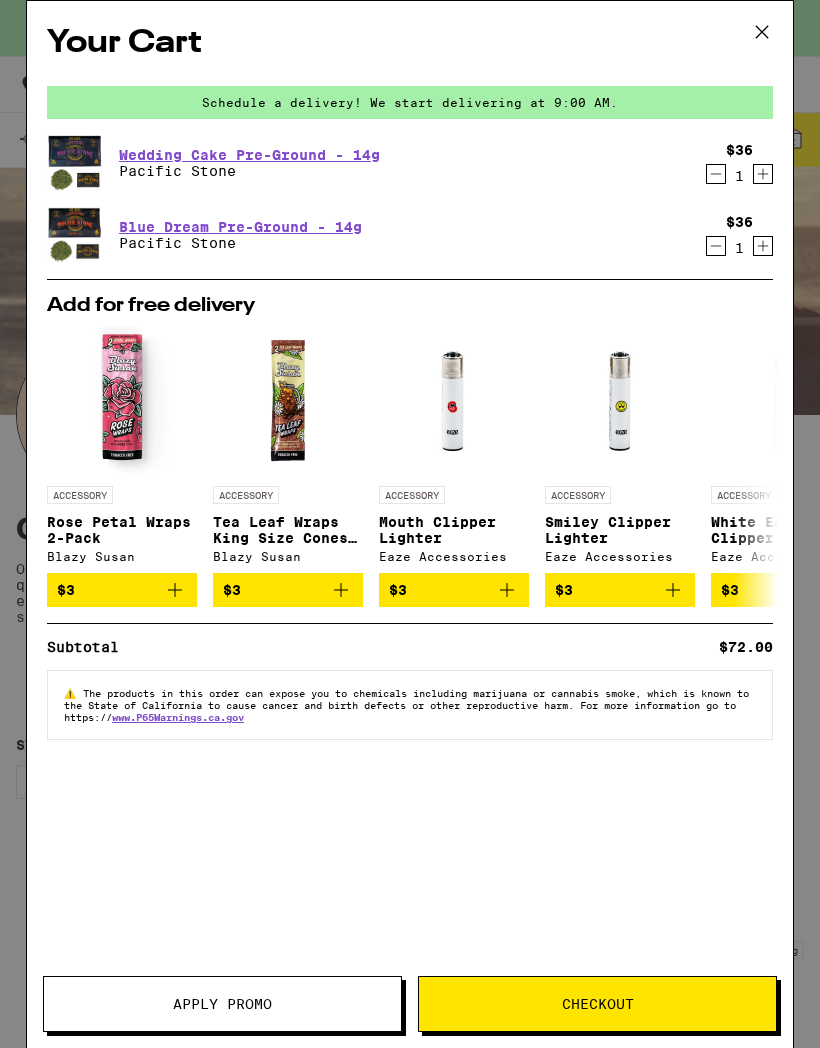 click on "Apply Promo" at bounding box center [222, 1004] 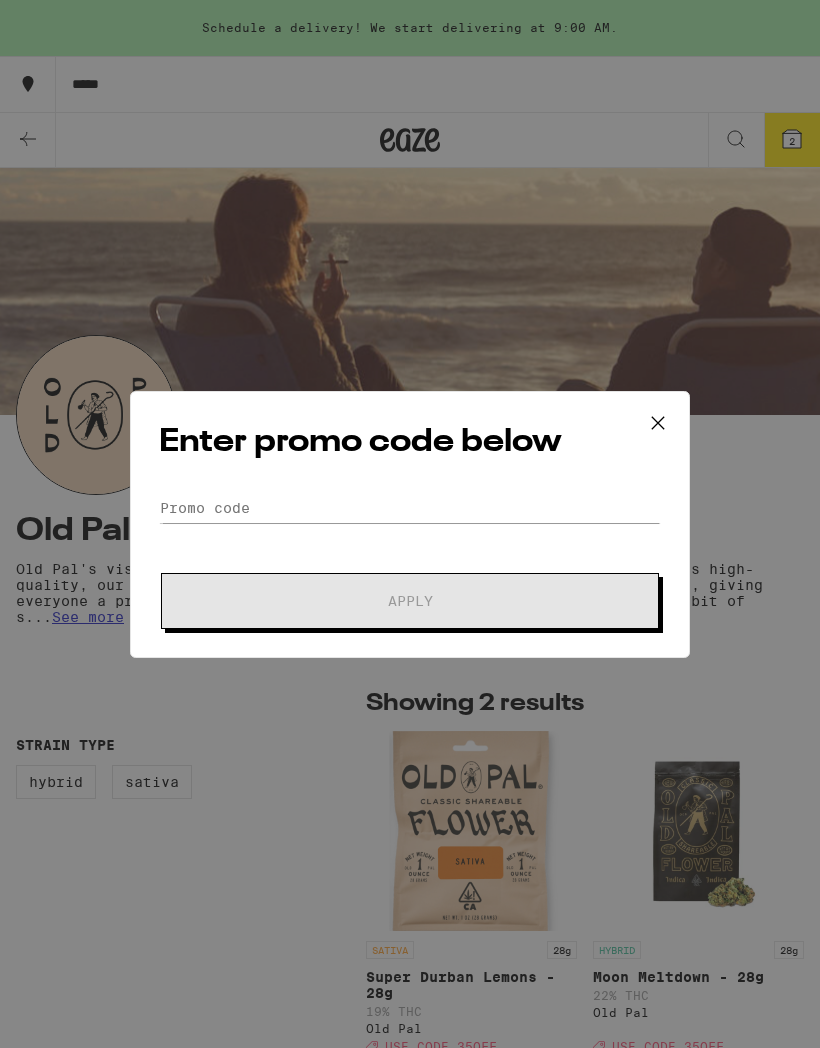 click 